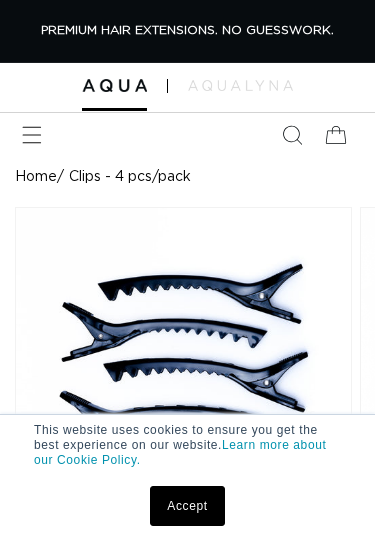scroll, scrollTop: 0, scrollLeft: 0, axis: both 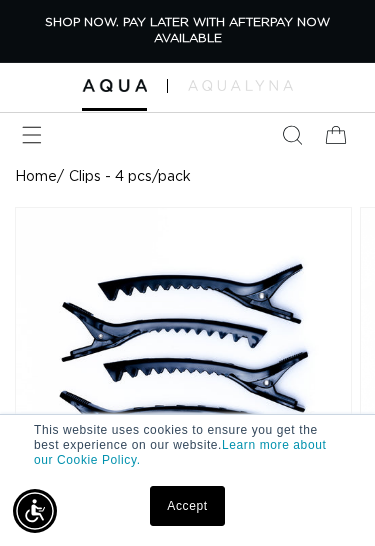 click on "Accept" at bounding box center [187, 506] 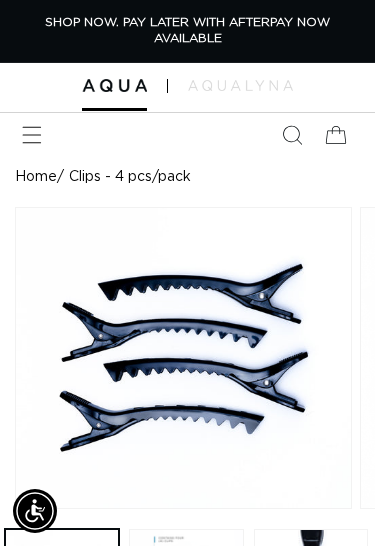 click 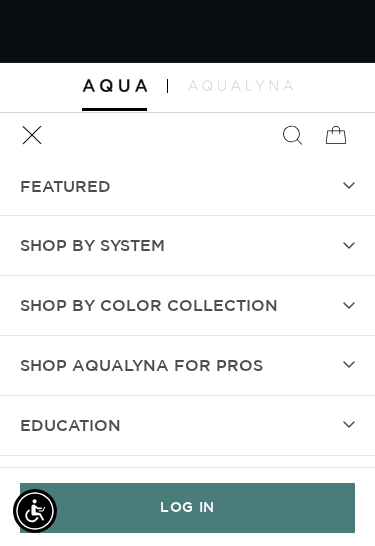 scroll, scrollTop: 0, scrollLeft: 646, axis: horizontal 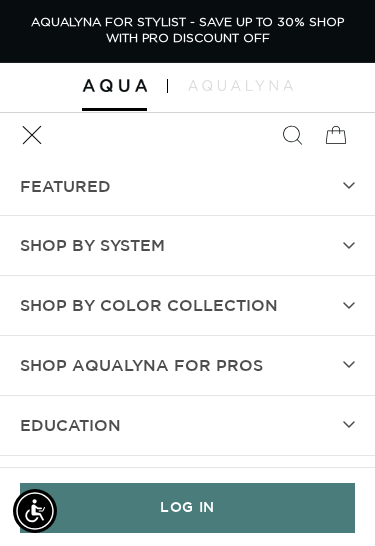 click on "SHOP BY SYSTEM" at bounding box center [187, 245] 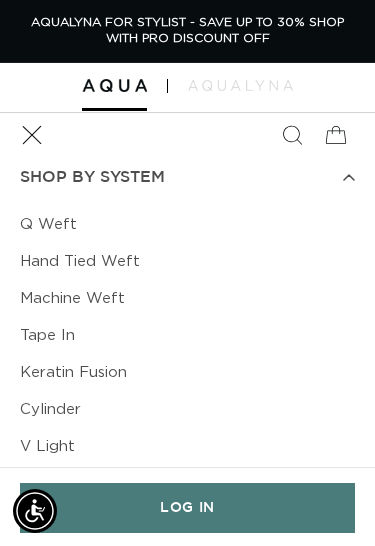 scroll, scrollTop: 100, scrollLeft: 0, axis: vertical 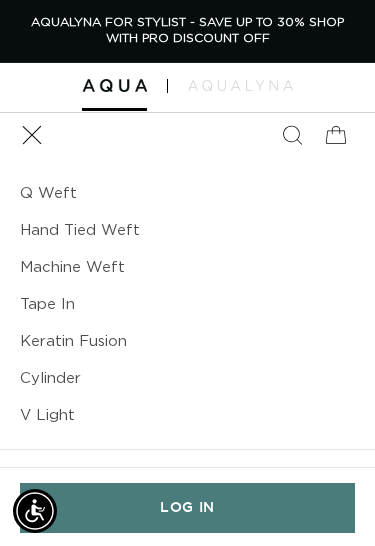 click on "Keratin Fusion" at bounding box center [187, 341] 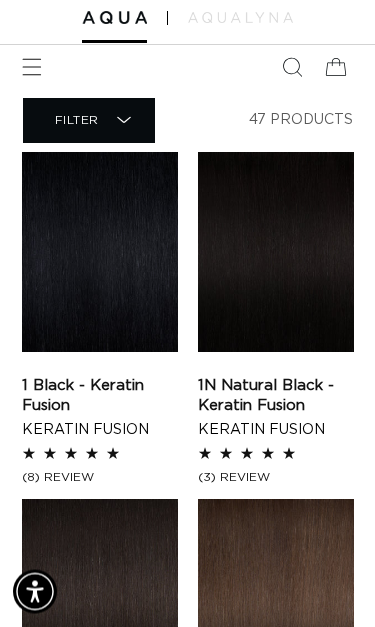 scroll, scrollTop: 129, scrollLeft: 0, axis: vertical 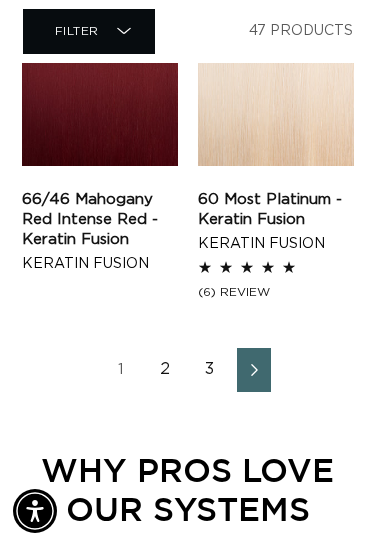click 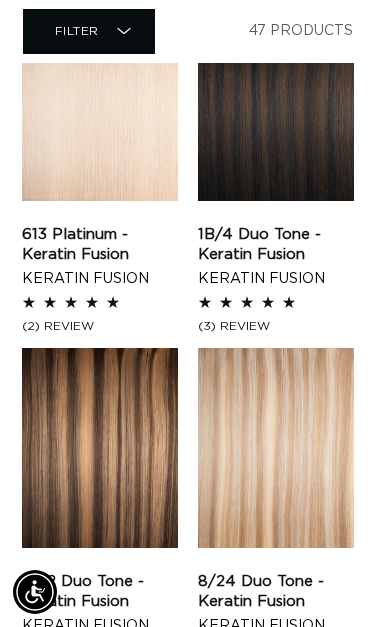 scroll, scrollTop: 733, scrollLeft: 0, axis: vertical 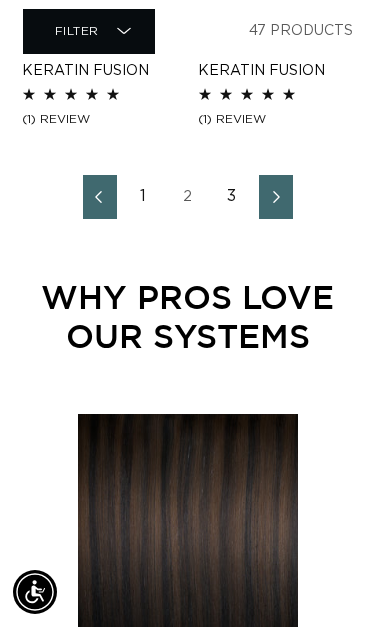 click 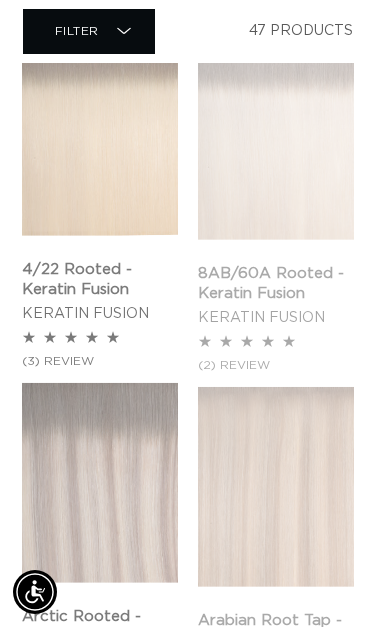scroll, scrollTop: 1247, scrollLeft: 0, axis: vertical 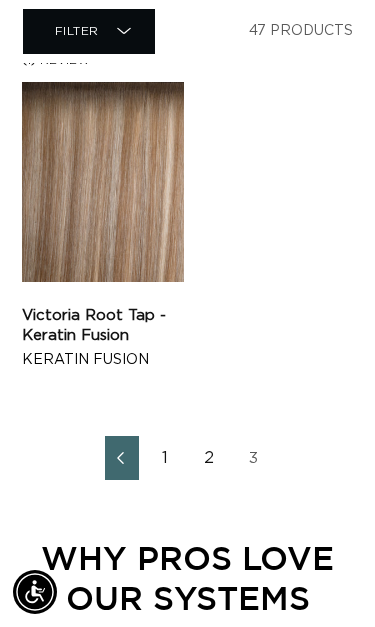 click at bounding box center [121, 458] 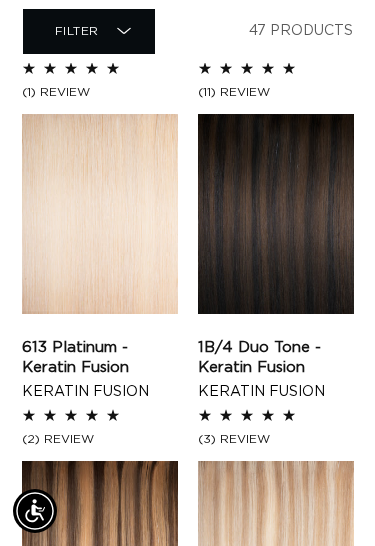 scroll, scrollTop: 449, scrollLeft: 0, axis: vertical 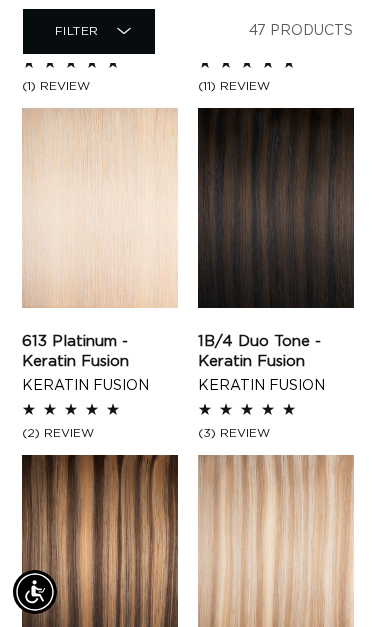 click on "1B/4 Duo Tone - Keratin Fusion" at bounding box center [276, 352] 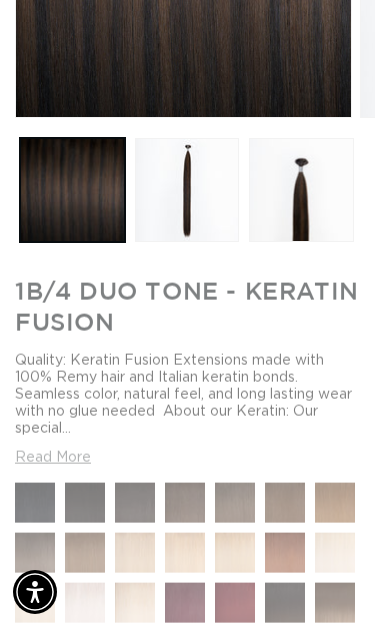 scroll, scrollTop: 392, scrollLeft: 0, axis: vertical 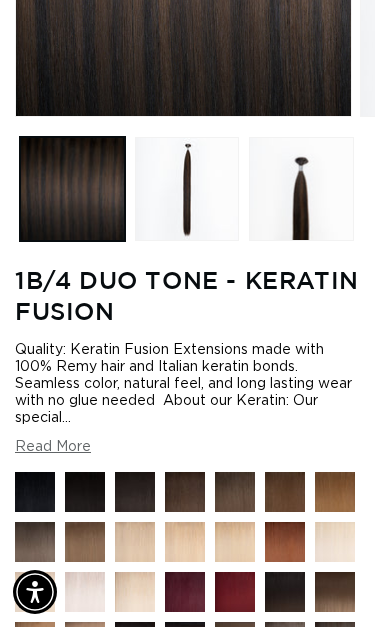 click at bounding box center [301, 189] 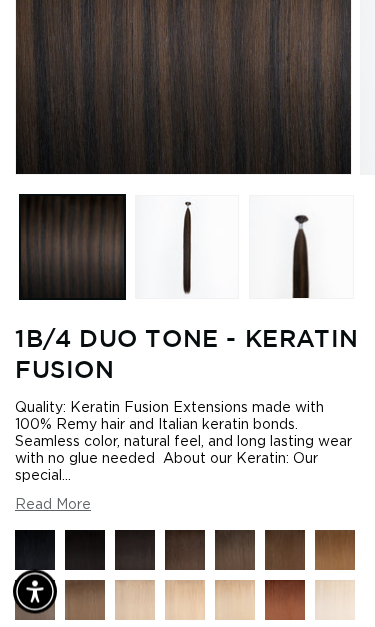 scroll, scrollTop: 0, scrollLeft: 211, axis: horizontal 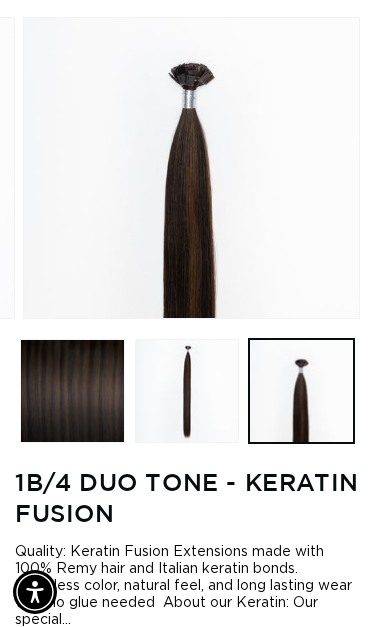 click at bounding box center (187, 391) 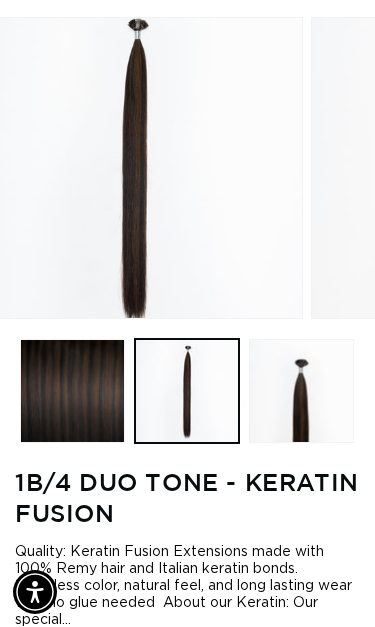 scroll, scrollTop: 0, scrollLeft: 345, axis: horizontal 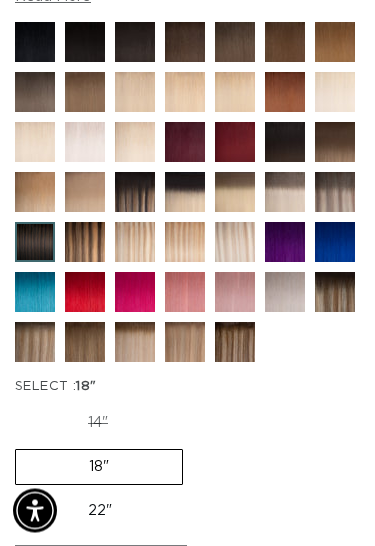 click on "14" Variant sold out or unavailable" at bounding box center (98, 424) 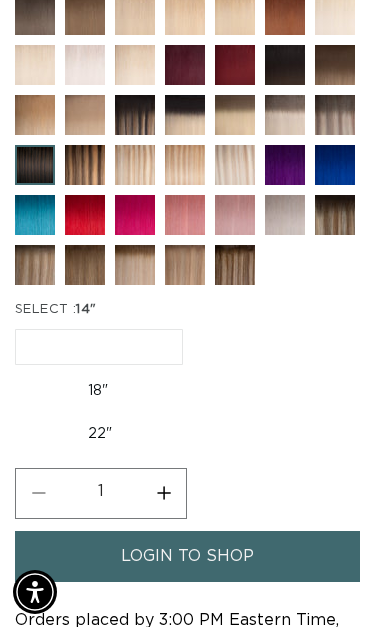 scroll, scrollTop: 980, scrollLeft: 0, axis: vertical 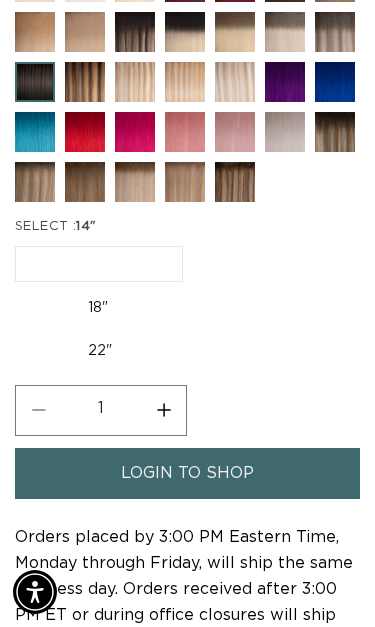 click on "18" Variant sold out or unavailable" at bounding box center [98, 308] 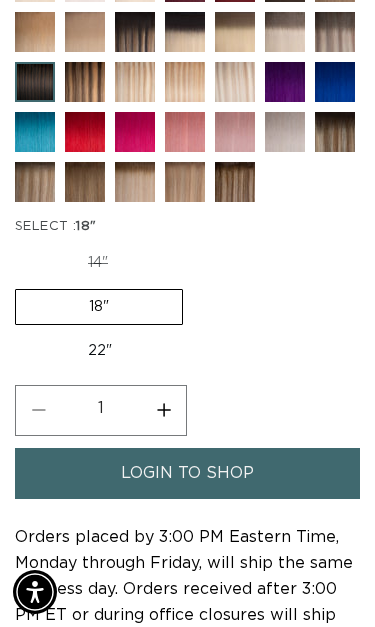 click on "login to shop" at bounding box center [187, 473] 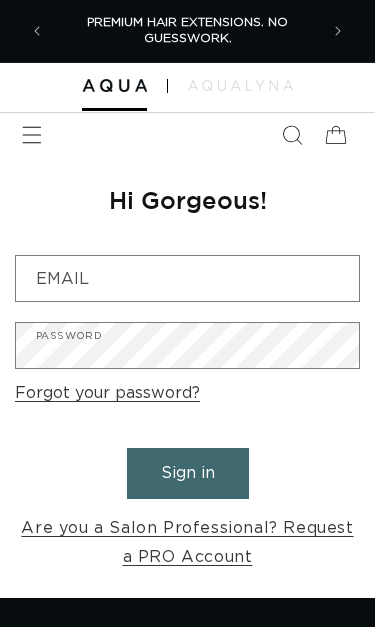 scroll, scrollTop: 0, scrollLeft: 0, axis: both 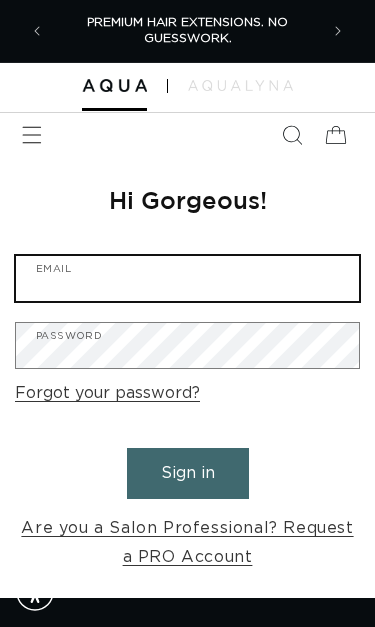 click on "Email" at bounding box center (187, 278) 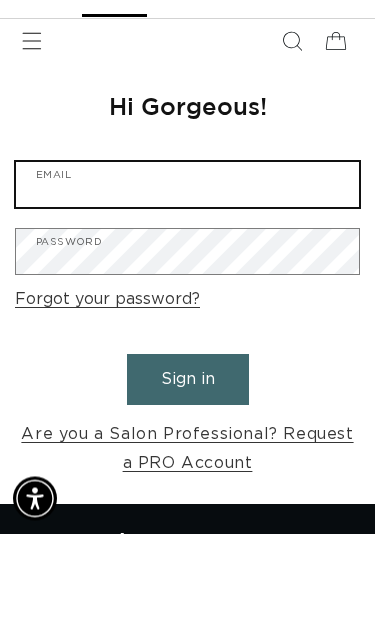 type on "[USERNAME]@[DOMAIN]" 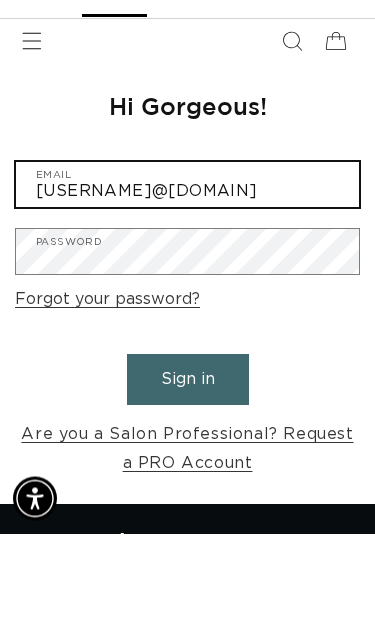 type on "[USERNAME]@[DOMAIN]" 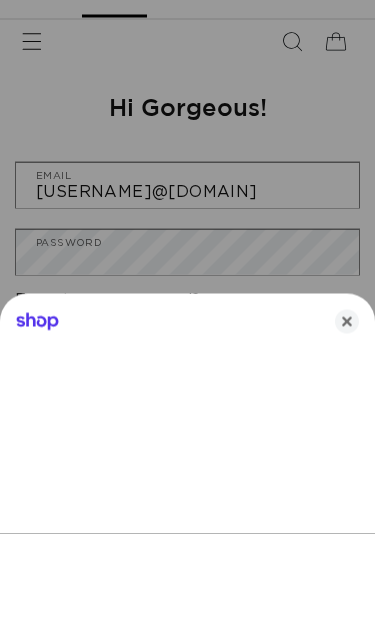 scroll, scrollTop: 0, scrollLeft: 265, axis: horizontal 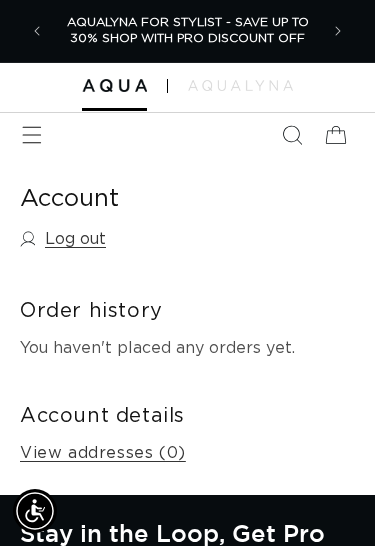 click 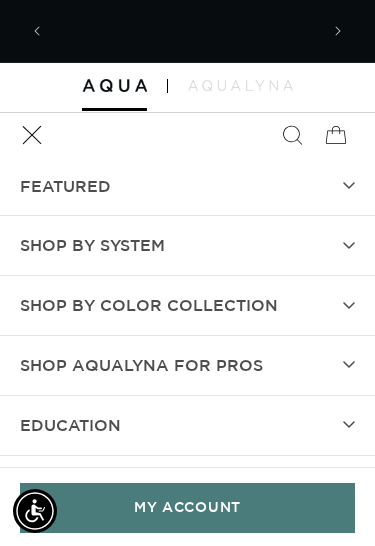 scroll, scrollTop: 0, scrollLeft: 0, axis: both 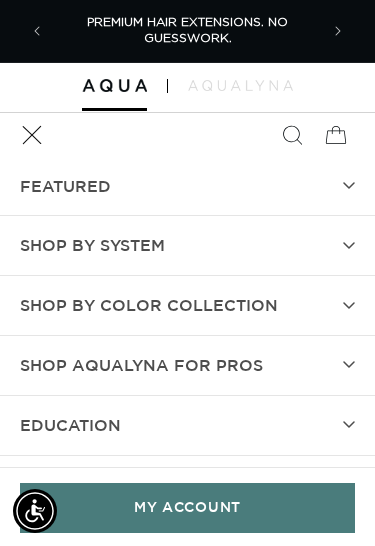 click on "SHOP BY SYSTEM" at bounding box center [187, 245] 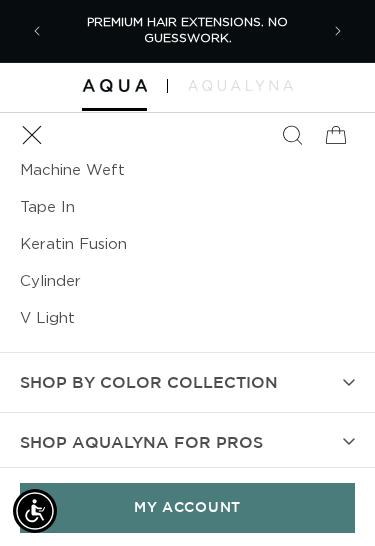 scroll, scrollTop: 199, scrollLeft: 0, axis: vertical 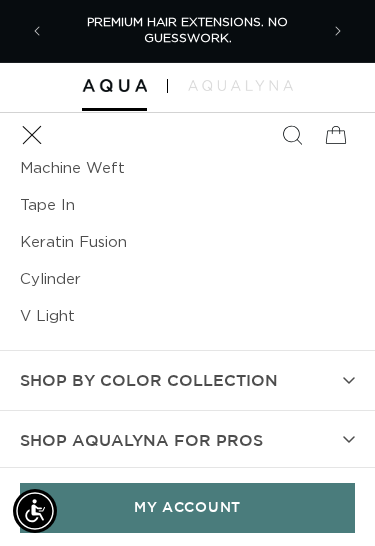 click on "Keratin Fusion" at bounding box center [187, 242] 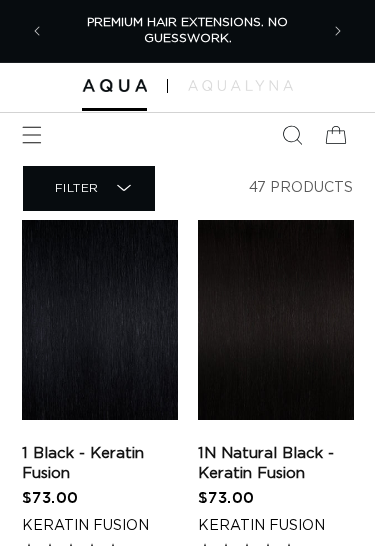 scroll, scrollTop: 0, scrollLeft: 0, axis: both 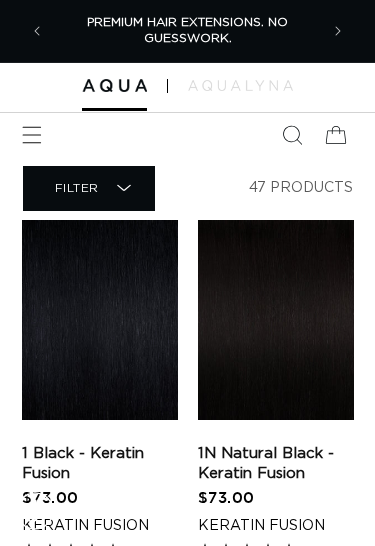 click 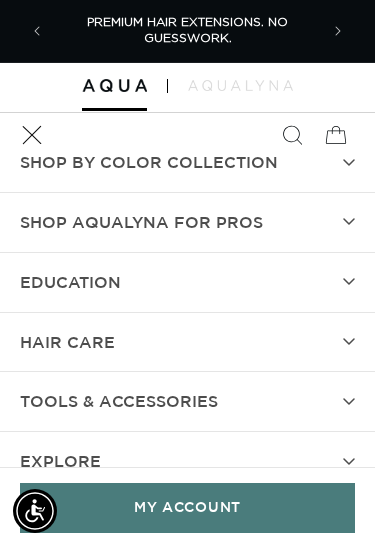 scroll, scrollTop: 141, scrollLeft: 0, axis: vertical 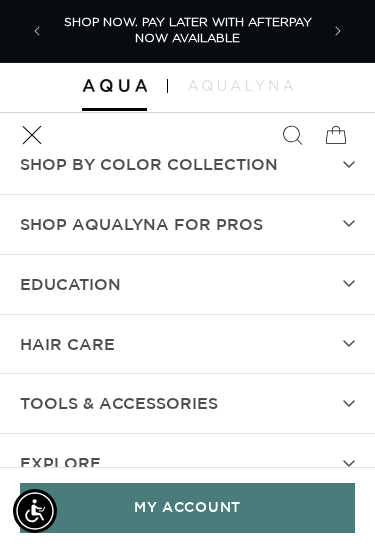 click at bounding box center (32, 135) 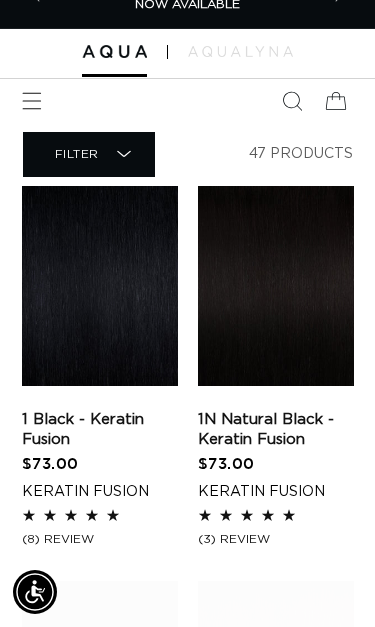 scroll, scrollTop: 45, scrollLeft: 0, axis: vertical 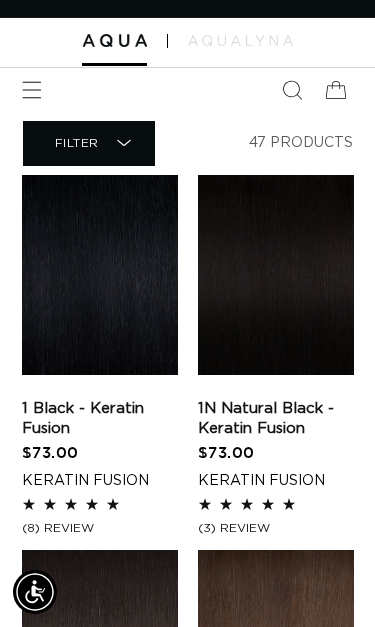 click 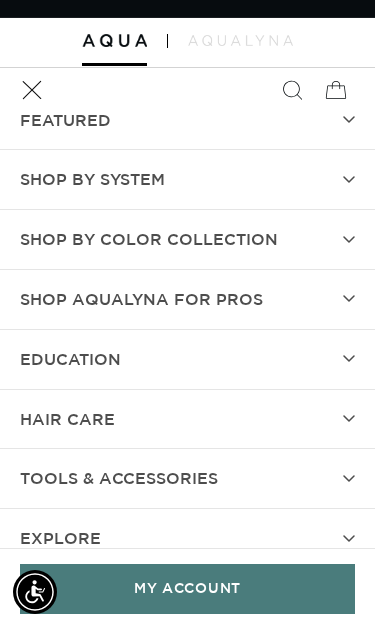 scroll, scrollTop: 15, scrollLeft: 0, axis: vertical 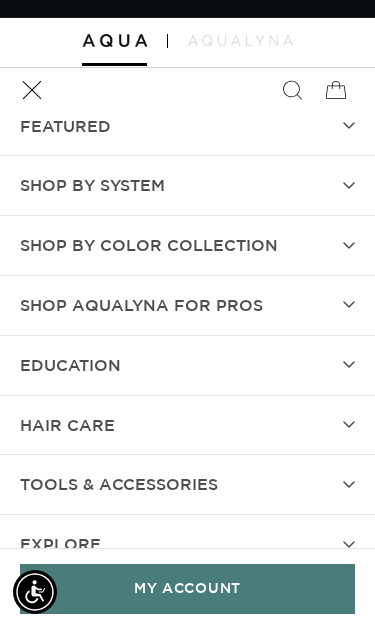 click on "Shop AquaLyna for Pros" at bounding box center (141, 305) 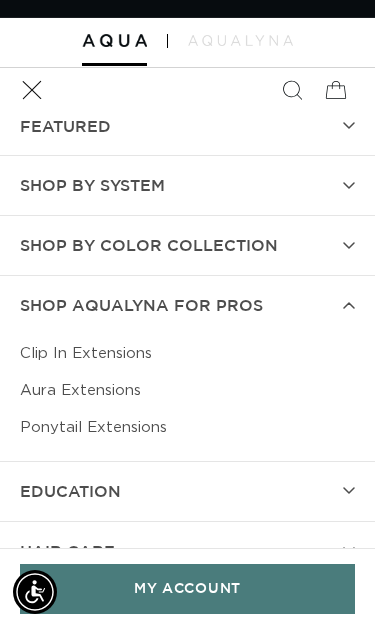 scroll, scrollTop: 0, scrollLeft: 530, axis: horizontal 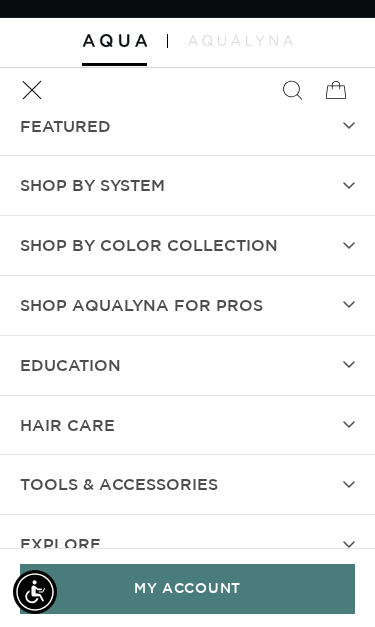 click 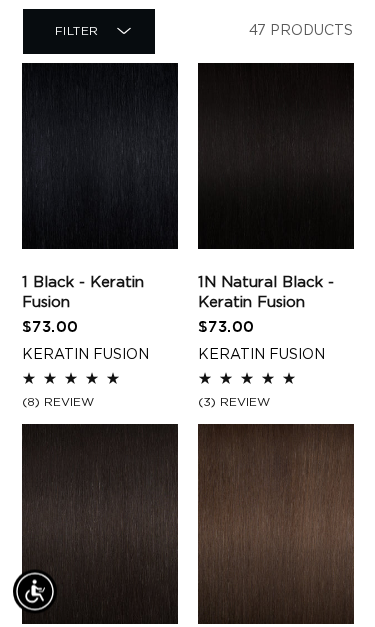scroll, scrollTop: 171, scrollLeft: 0, axis: vertical 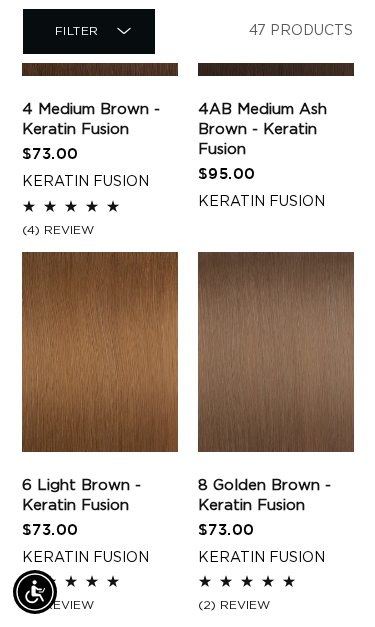 click on "6 Light Brown - Keratin Fusion" at bounding box center [100, 496] 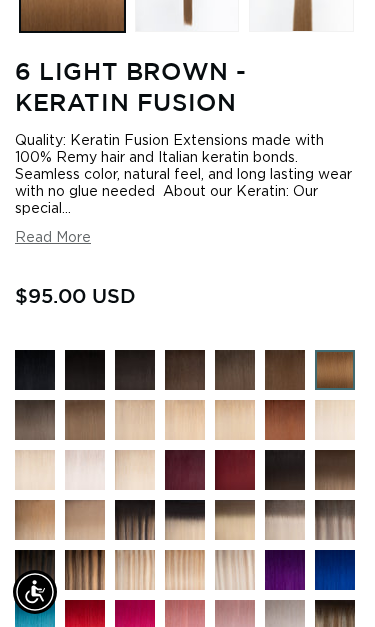 scroll, scrollTop: 625, scrollLeft: 0, axis: vertical 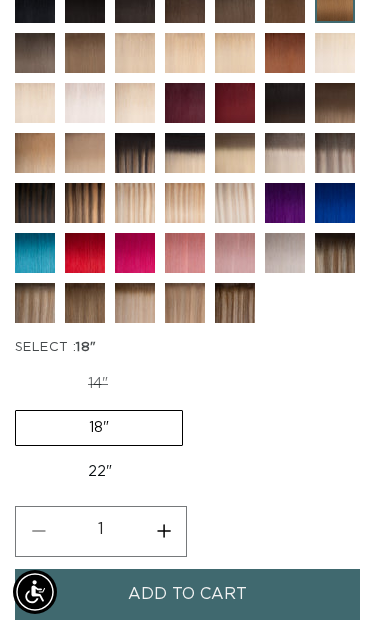 click on "14" Variant sold out or unavailable" at bounding box center (98, 384) 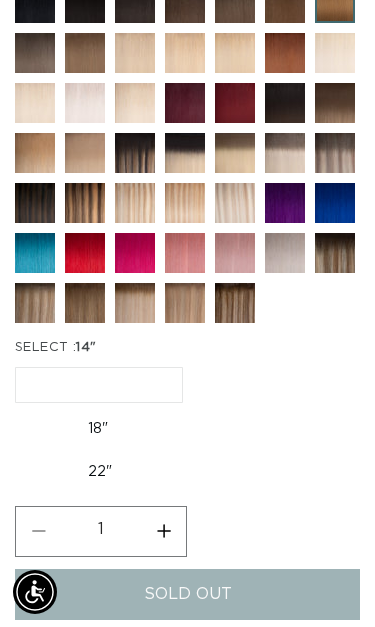 scroll, scrollTop: 0, scrollLeft: 646, axis: horizontal 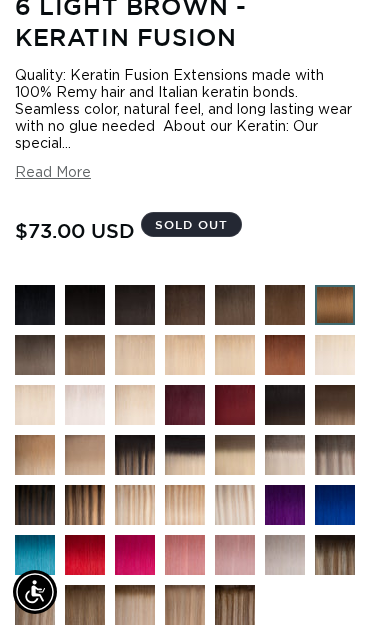 click at bounding box center (100, 320) 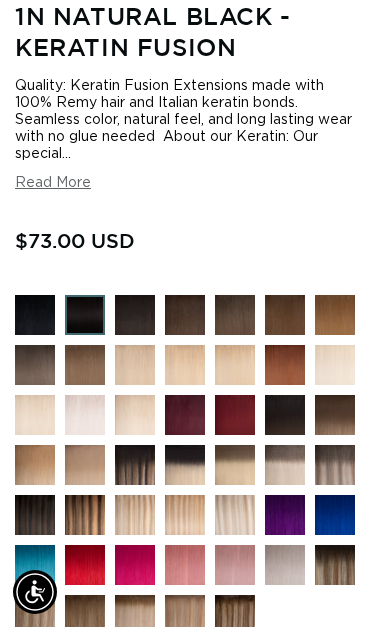scroll, scrollTop: 791, scrollLeft: 0, axis: vertical 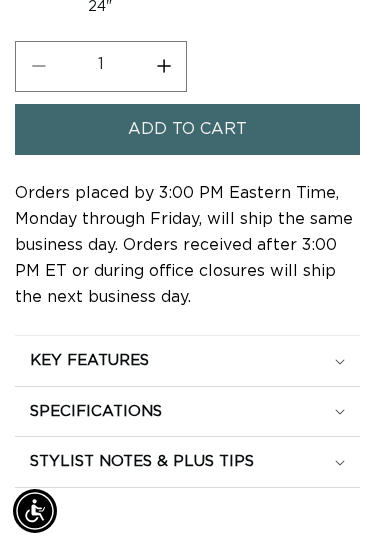 click on "SPECIFICATIONS" at bounding box center [187, 361] 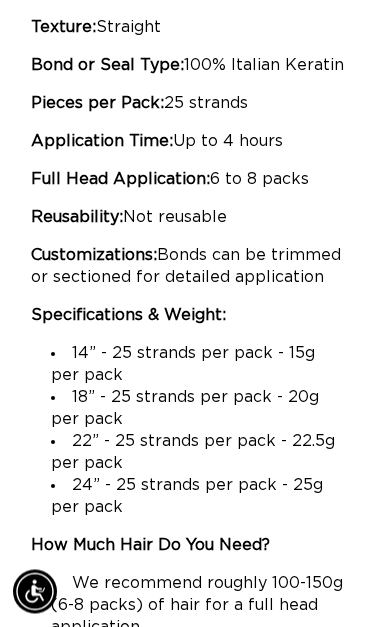 scroll, scrollTop: 1955, scrollLeft: 0, axis: vertical 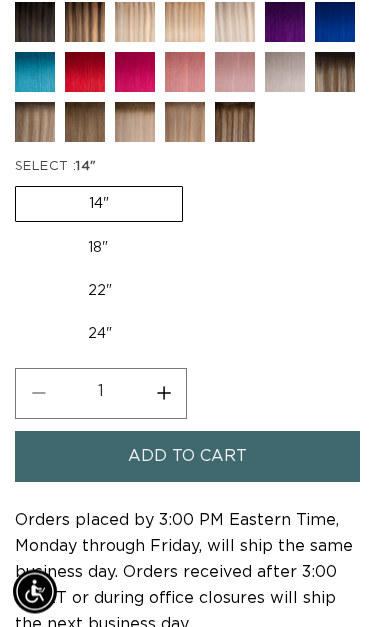 click on "Increase quantity for 1N Natural Black - Keratin Fusion" at bounding box center [163, 394] 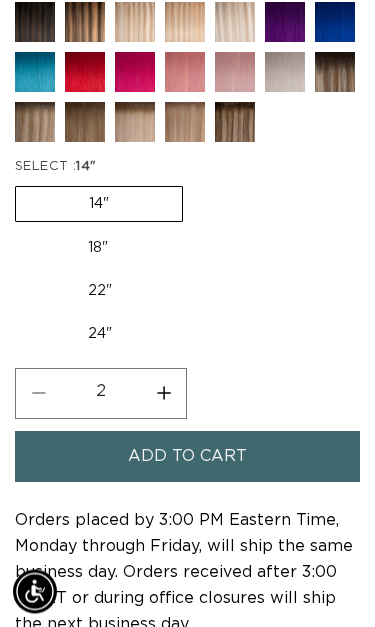 scroll, scrollTop: 1149, scrollLeft: 0, axis: vertical 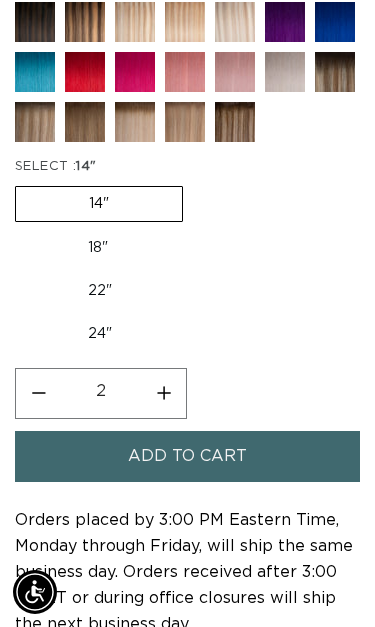 click on "Increase quantity for 1N Natural Black - Keratin Fusion" at bounding box center (163, 393) 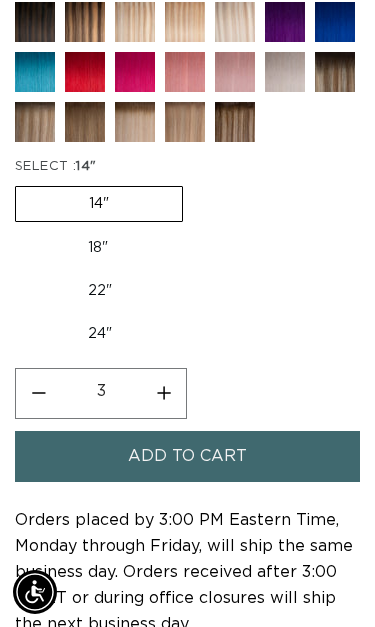click on "Increase quantity for 1N Natural Black - Keratin Fusion" at bounding box center (163, 393) 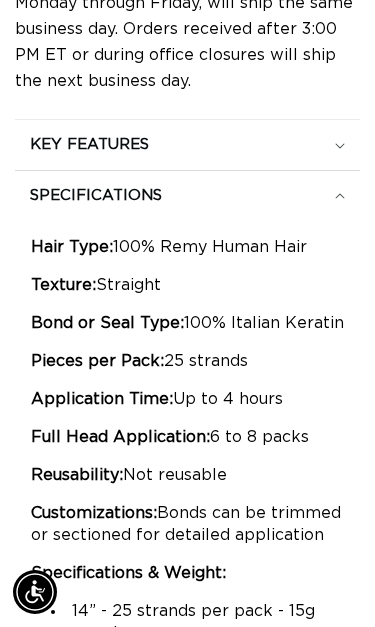 scroll, scrollTop: 1782, scrollLeft: 0, axis: vertical 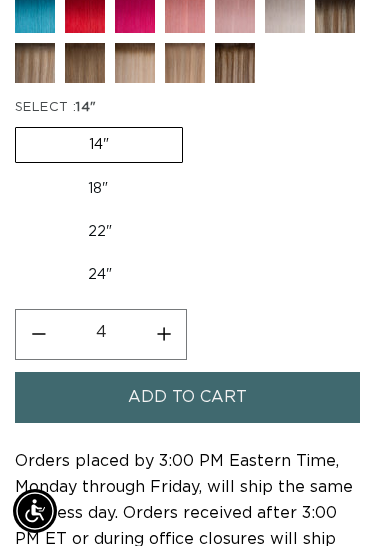 click on "Increase quantity for 1N Natural Black - Keratin Fusion" at bounding box center [163, 334] 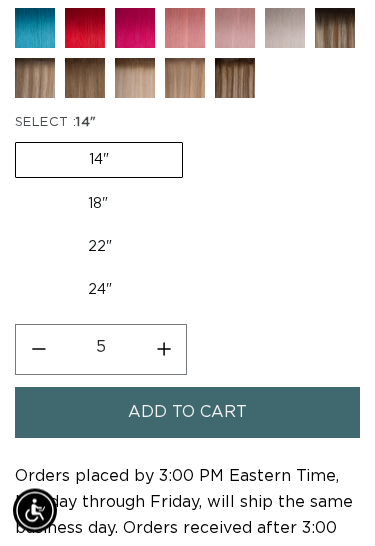 scroll, scrollTop: 1193, scrollLeft: 0, axis: vertical 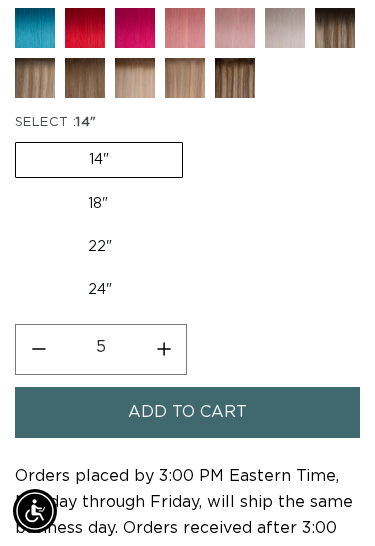click on "Decrease quantity for 1N Natural Black - Keratin Fusion" at bounding box center [38, 349] 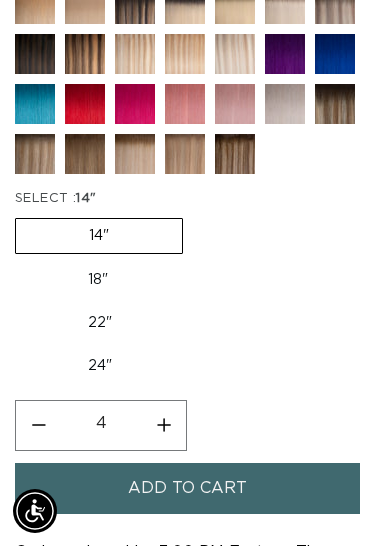 scroll, scrollTop: 1115, scrollLeft: 0, axis: vertical 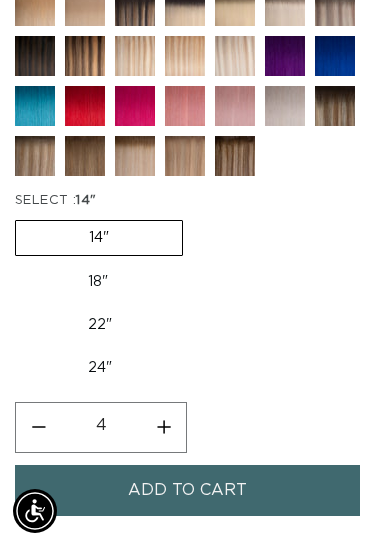 click on "Increase quantity for 1N Natural Black - Keratin Fusion" at bounding box center [163, 427] 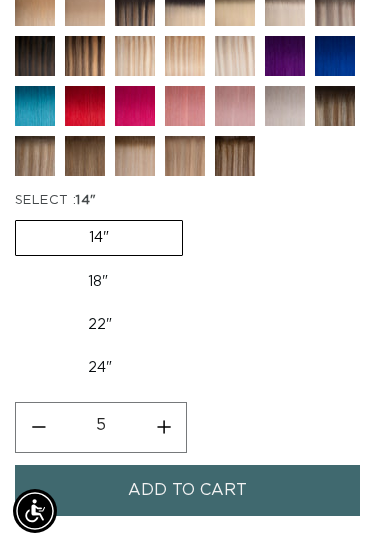 scroll, scrollTop: 0, scrollLeft: 0, axis: both 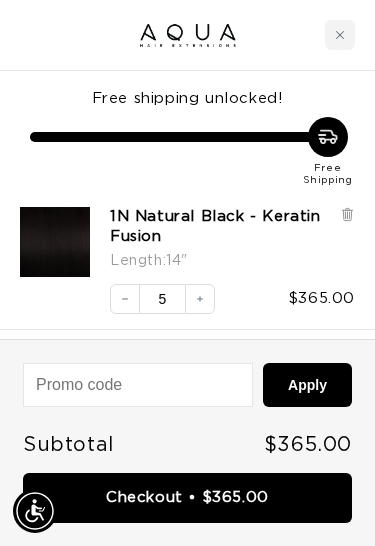 click at bounding box center (340, 35) 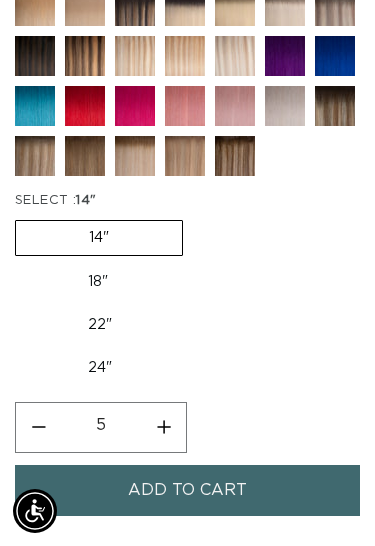 scroll, scrollTop: 0, scrollLeft: 646, axis: horizontal 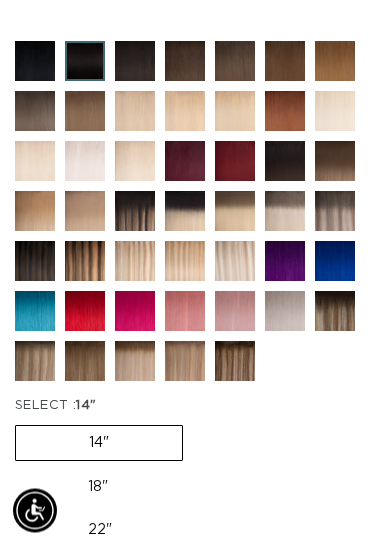 click at bounding box center [250, 377] 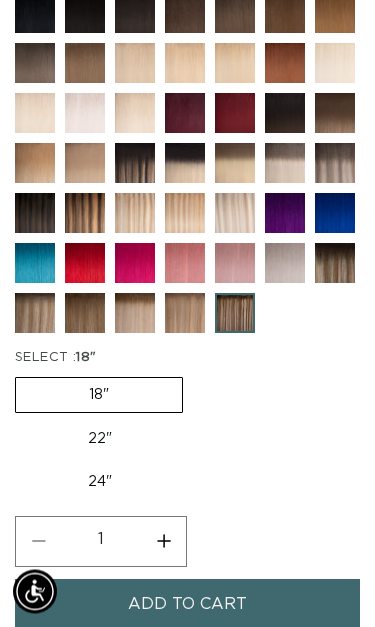 scroll, scrollTop: 968, scrollLeft: 0, axis: vertical 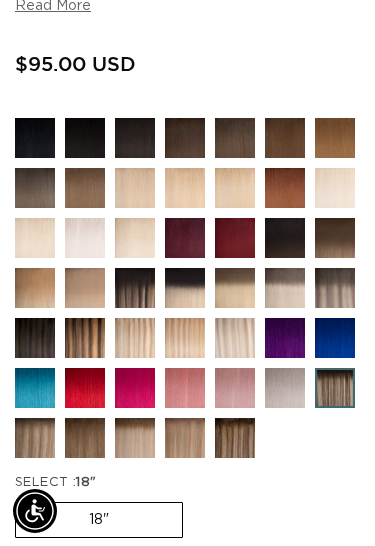 click at bounding box center (200, 153) 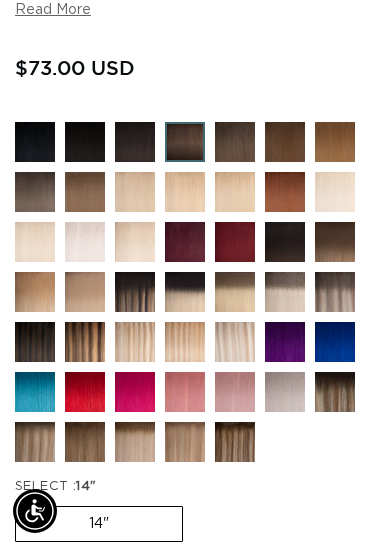 scroll, scrollTop: 828, scrollLeft: 0, axis: vertical 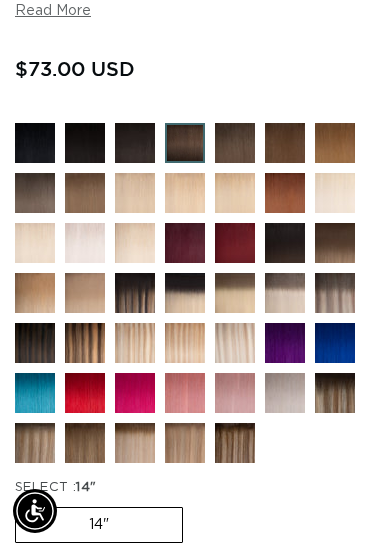 click at bounding box center [250, 158] 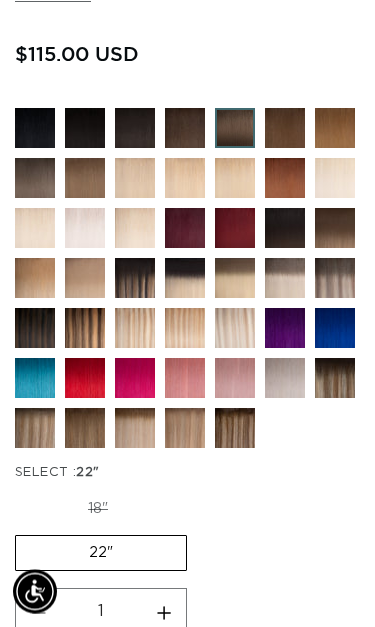 scroll, scrollTop: 867, scrollLeft: 0, axis: vertical 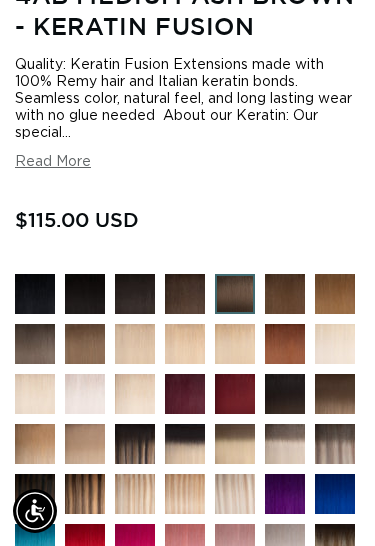 click at bounding box center (300, 309) 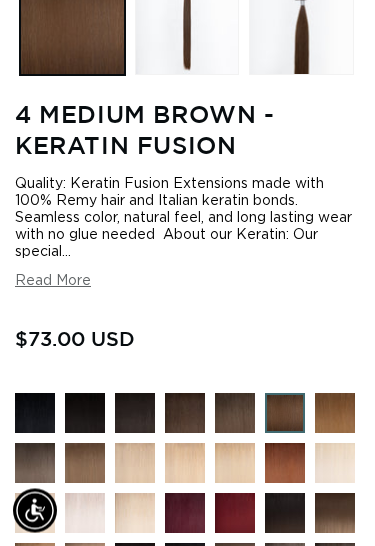 scroll, scrollTop: 490, scrollLeft: 0, axis: vertical 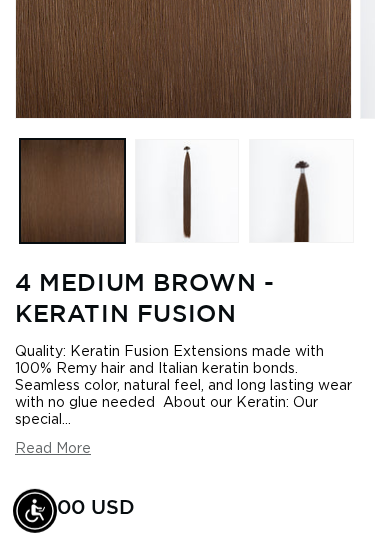 click at bounding box center [187, 191] 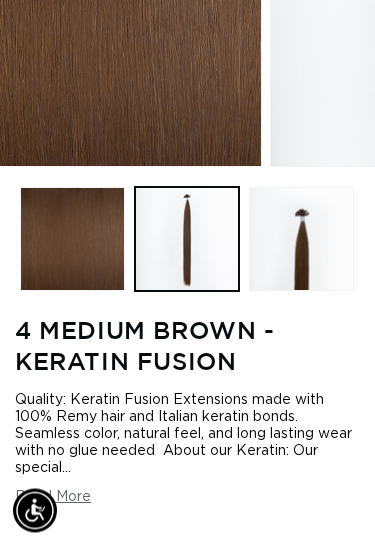scroll, scrollTop: 0, scrollLeft: 345, axis: horizontal 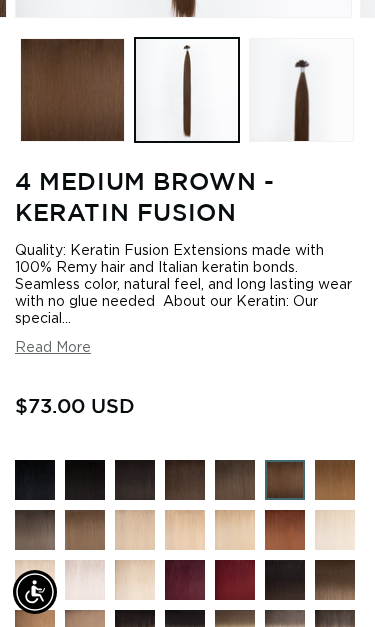 click at bounding box center [350, 495] 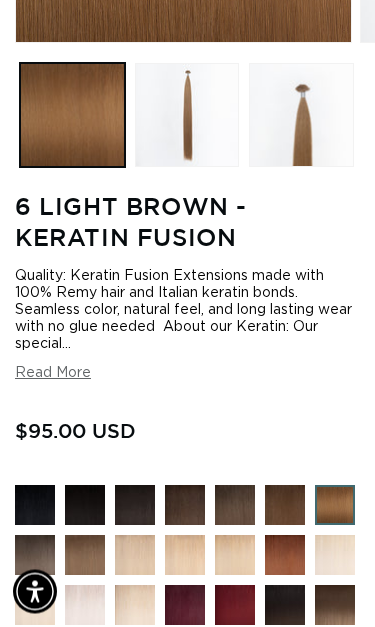 scroll, scrollTop: 539, scrollLeft: 0, axis: vertical 